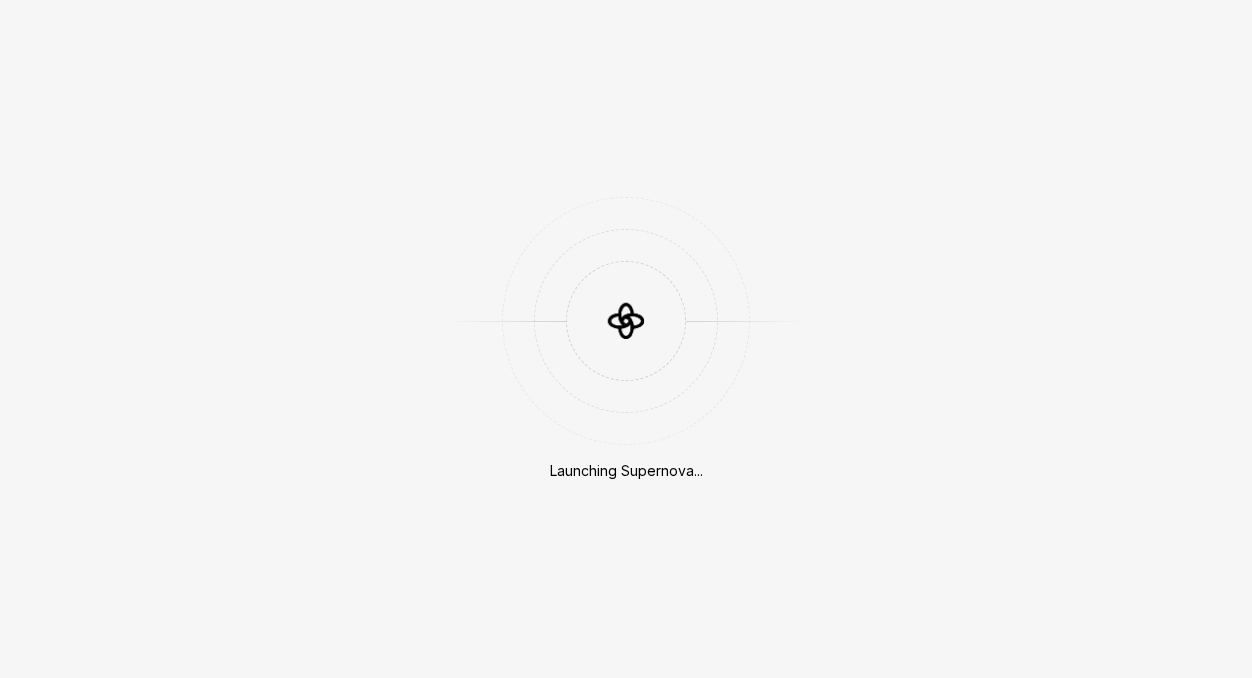 scroll, scrollTop: 0, scrollLeft: 0, axis: both 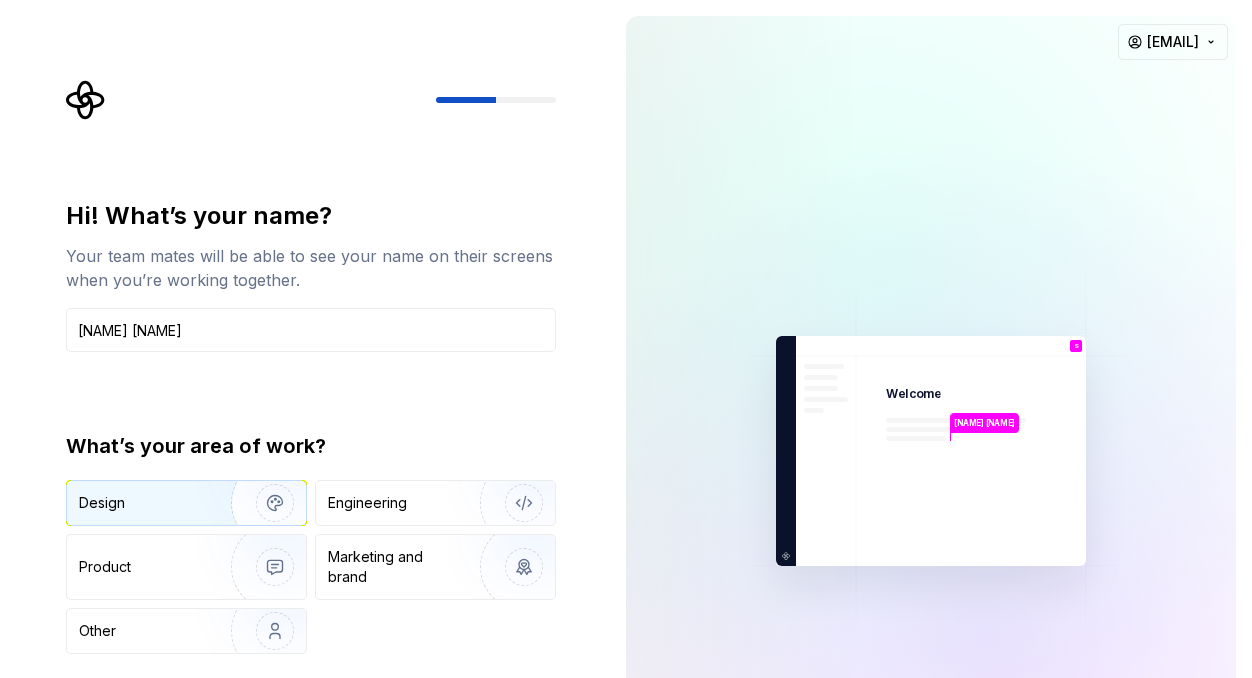 type on "[NAME] [NAME]" 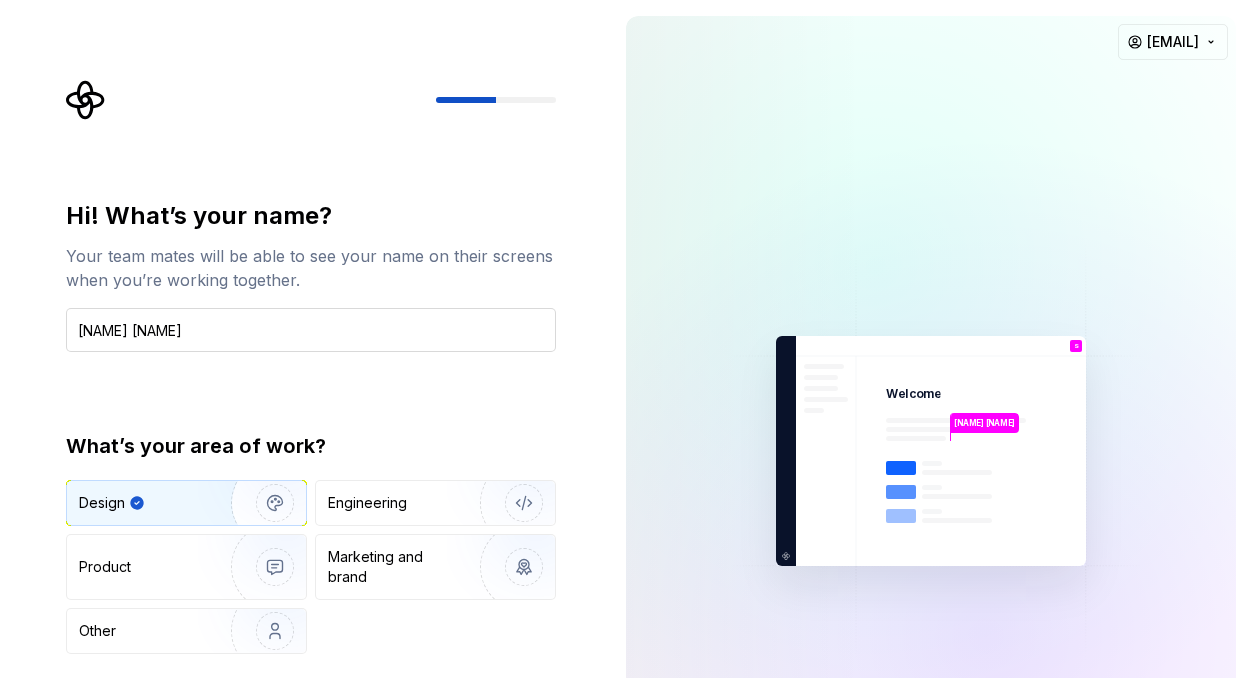 click on "[NAME] [NAME]" at bounding box center [311, 330] 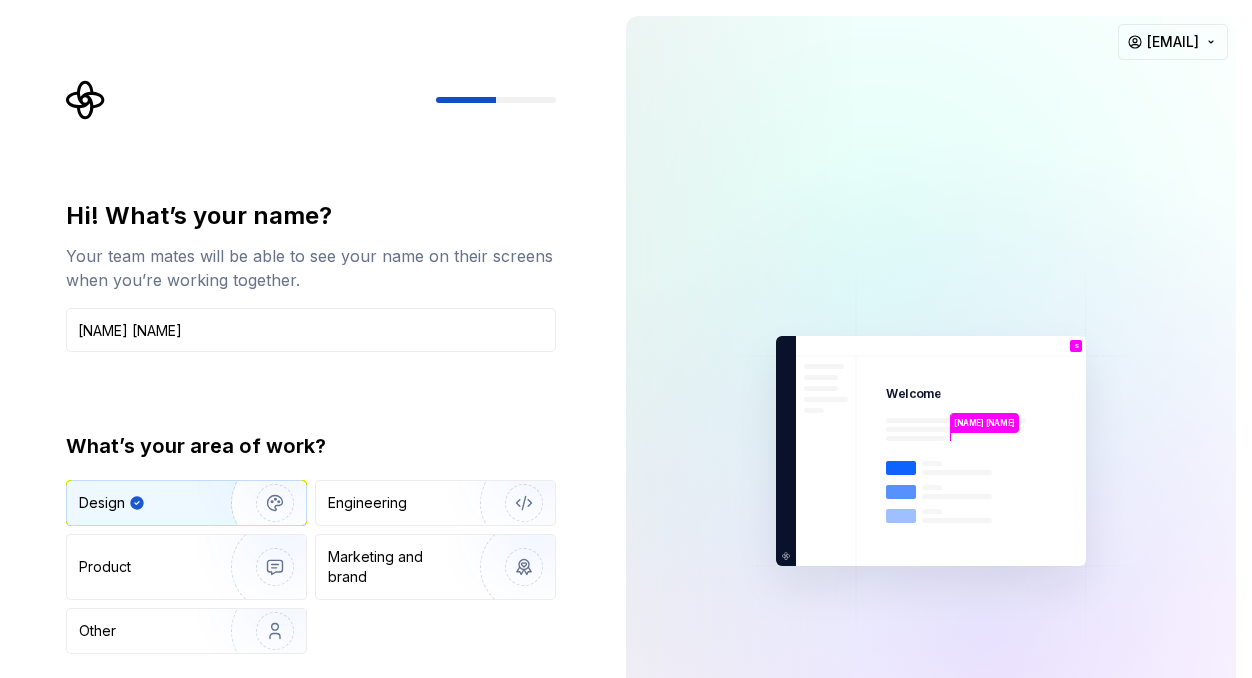 click on "Design" at bounding box center (152, 503) 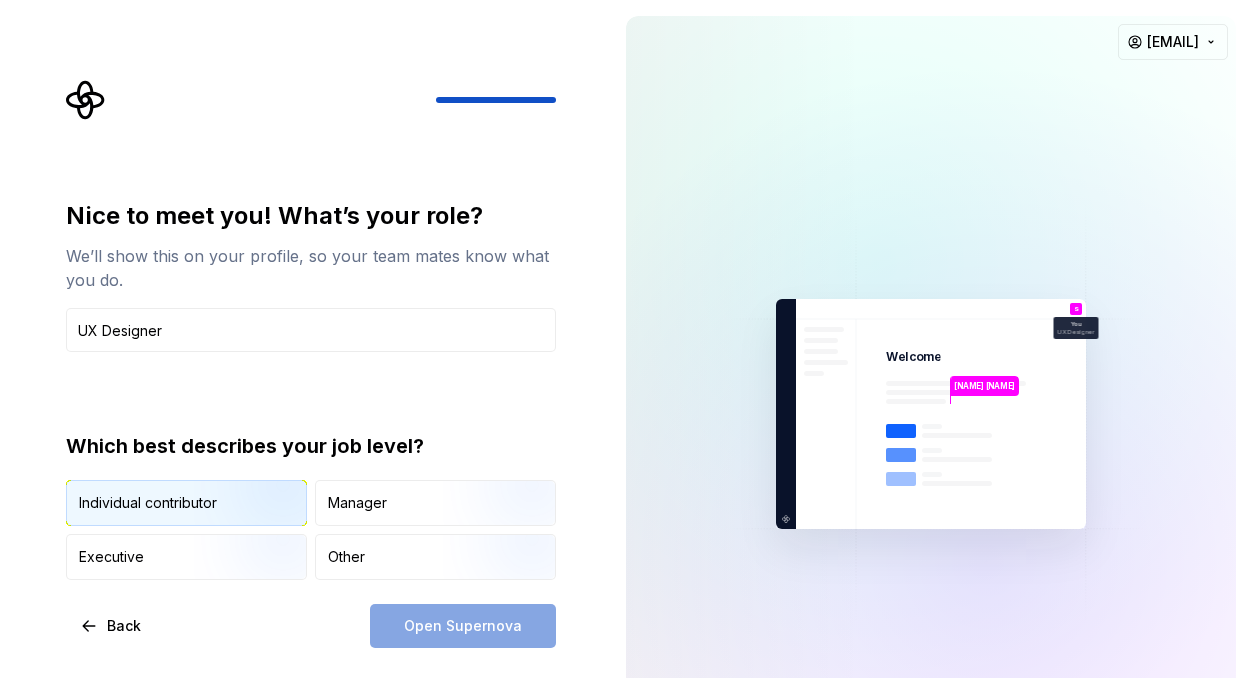 type on "UX Designer" 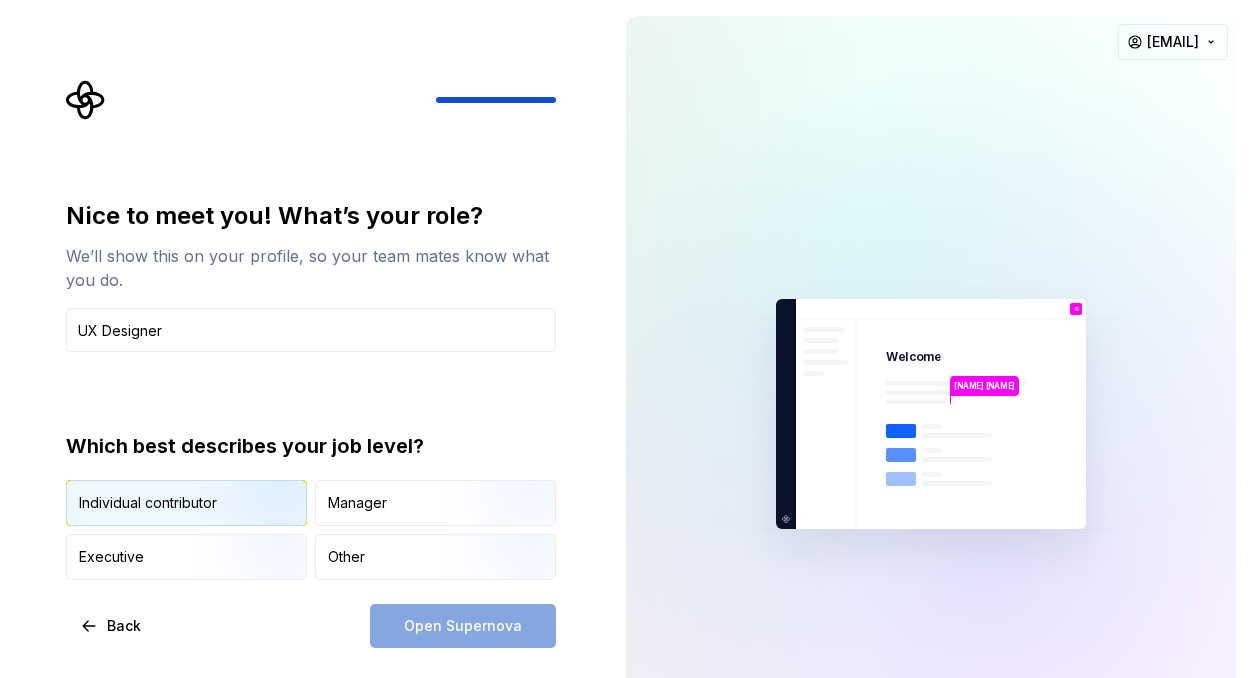click at bounding box center [258, 528] 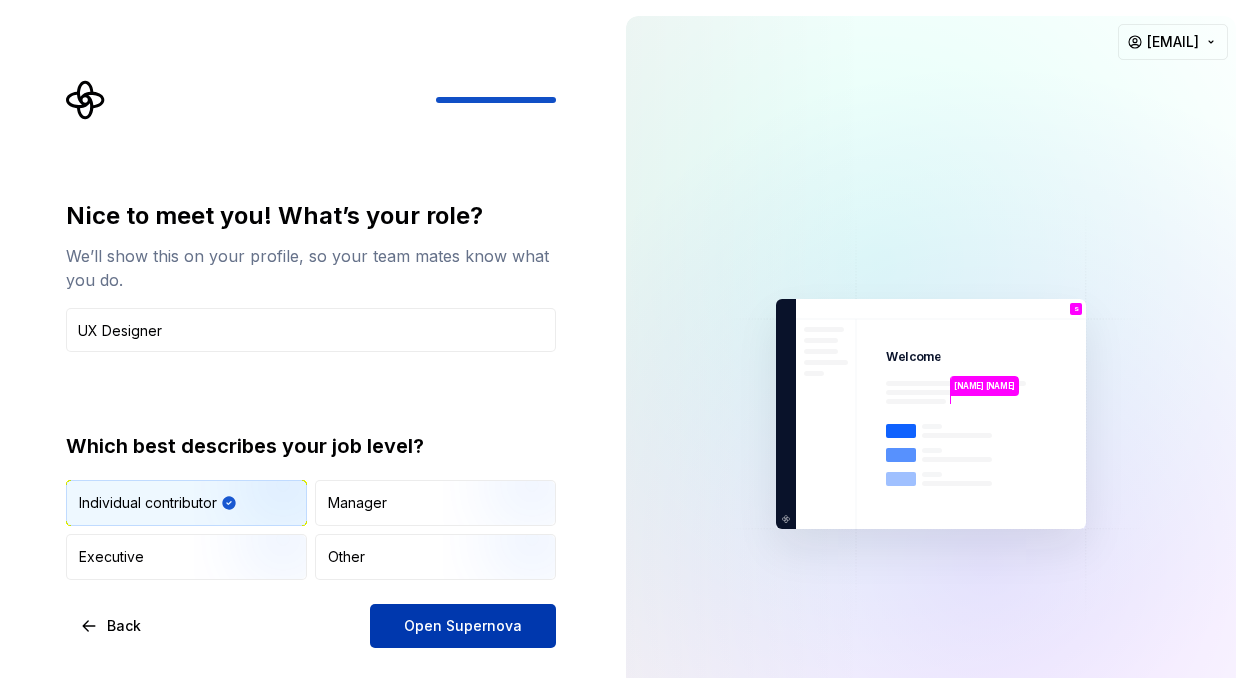 click on "Open Supernova" at bounding box center [463, 626] 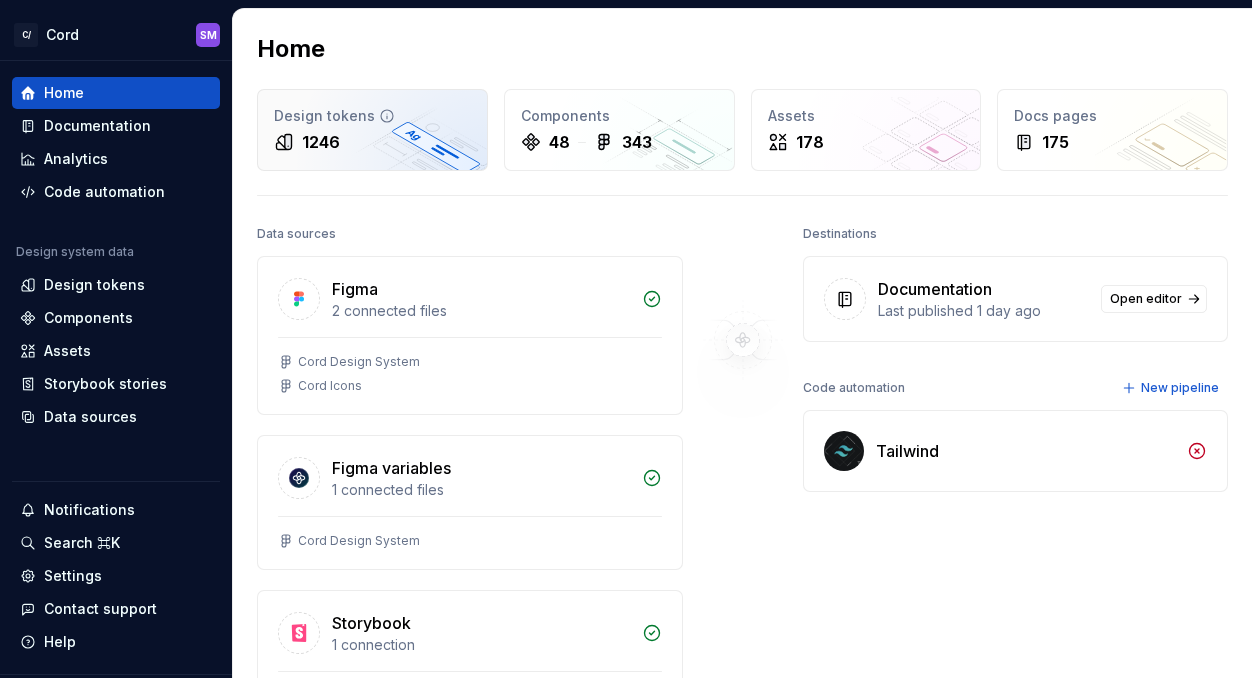 click on "1246" at bounding box center (372, 142) 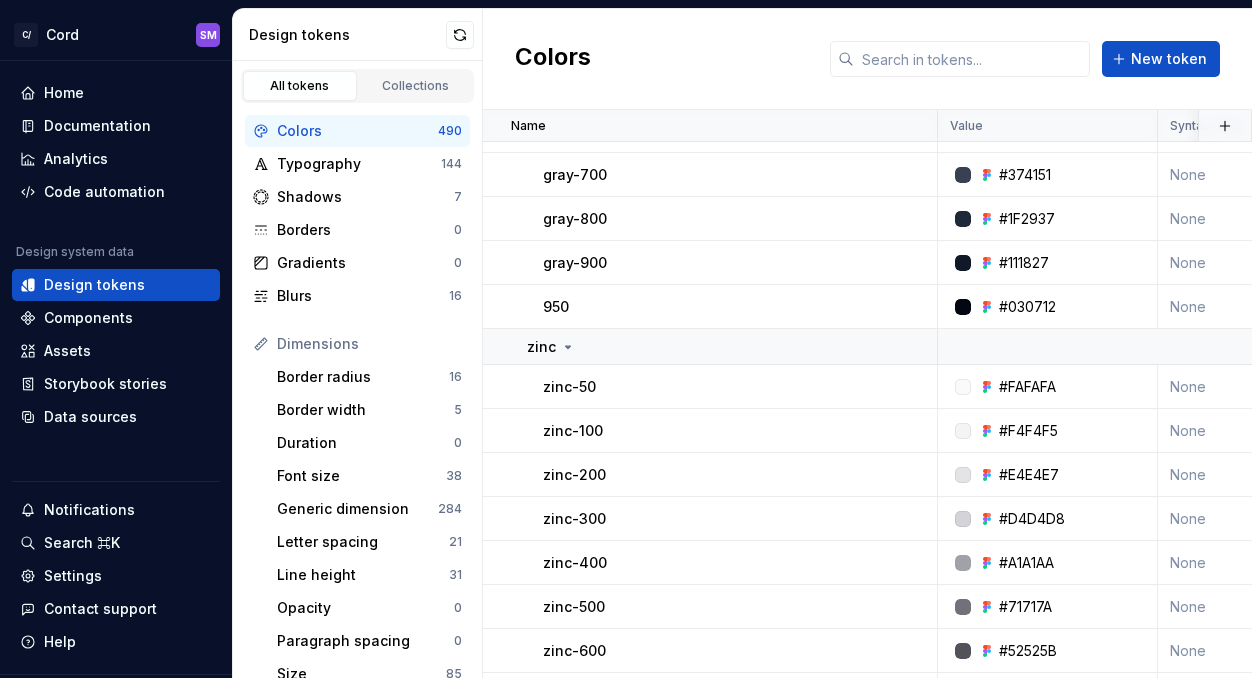 scroll, scrollTop: 0, scrollLeft: 0, axis: both 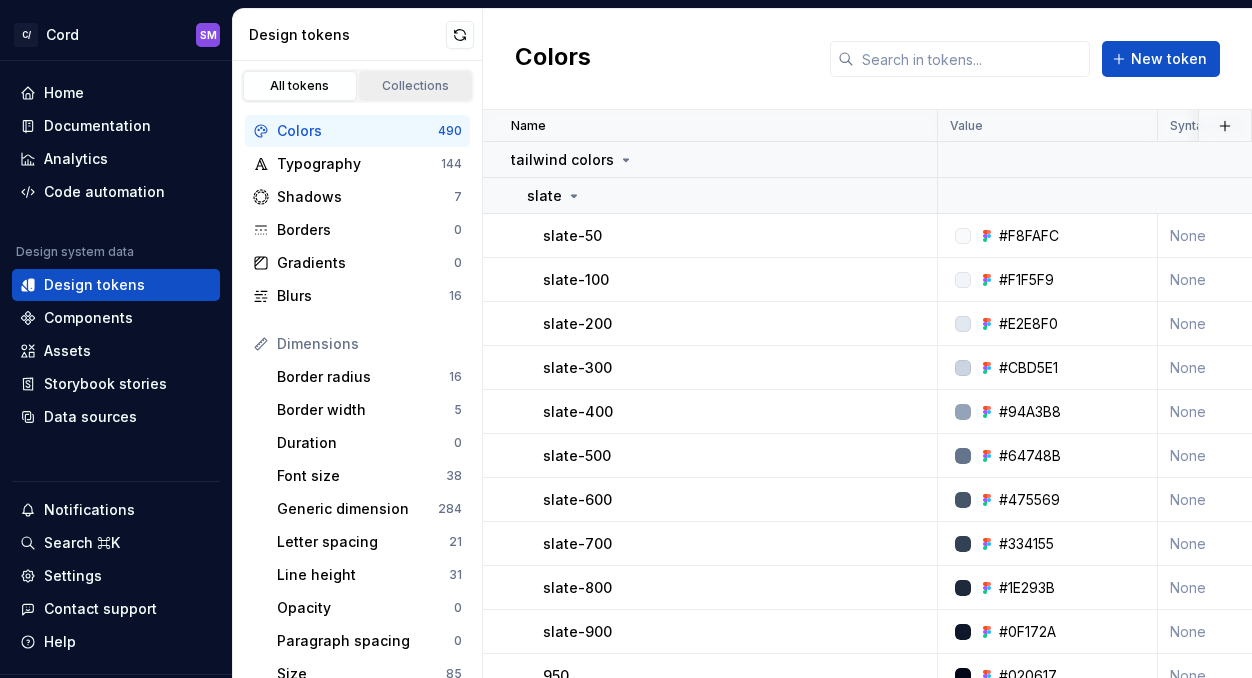 click on "Collections" at bounding box center (416, 86) 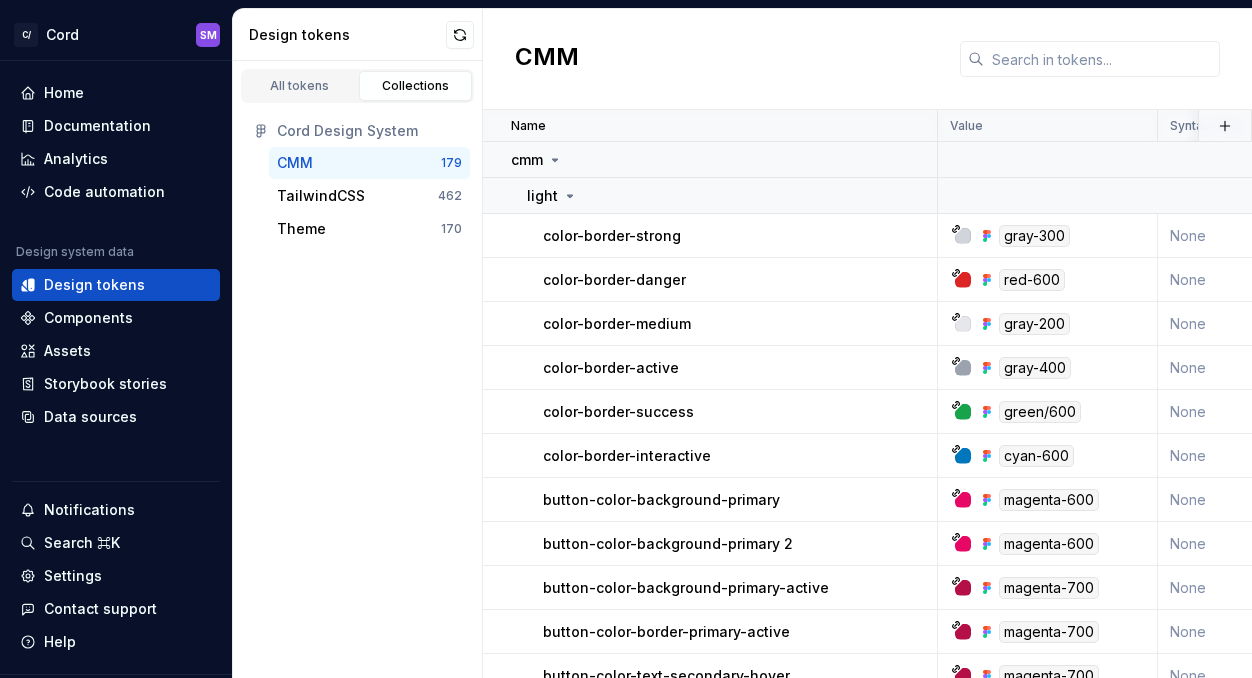 click on "CMM" at bounding box center [359, 163] 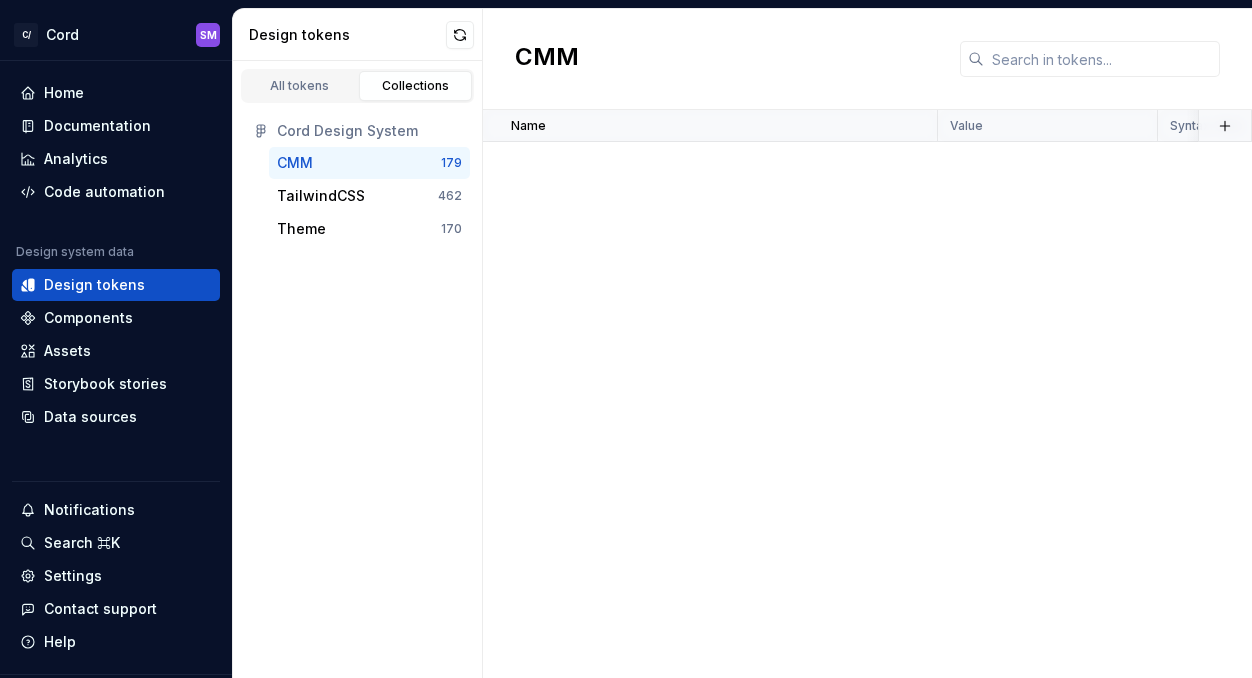 scroll, scrollTop: 0, scrollLeft: 0, axis: both 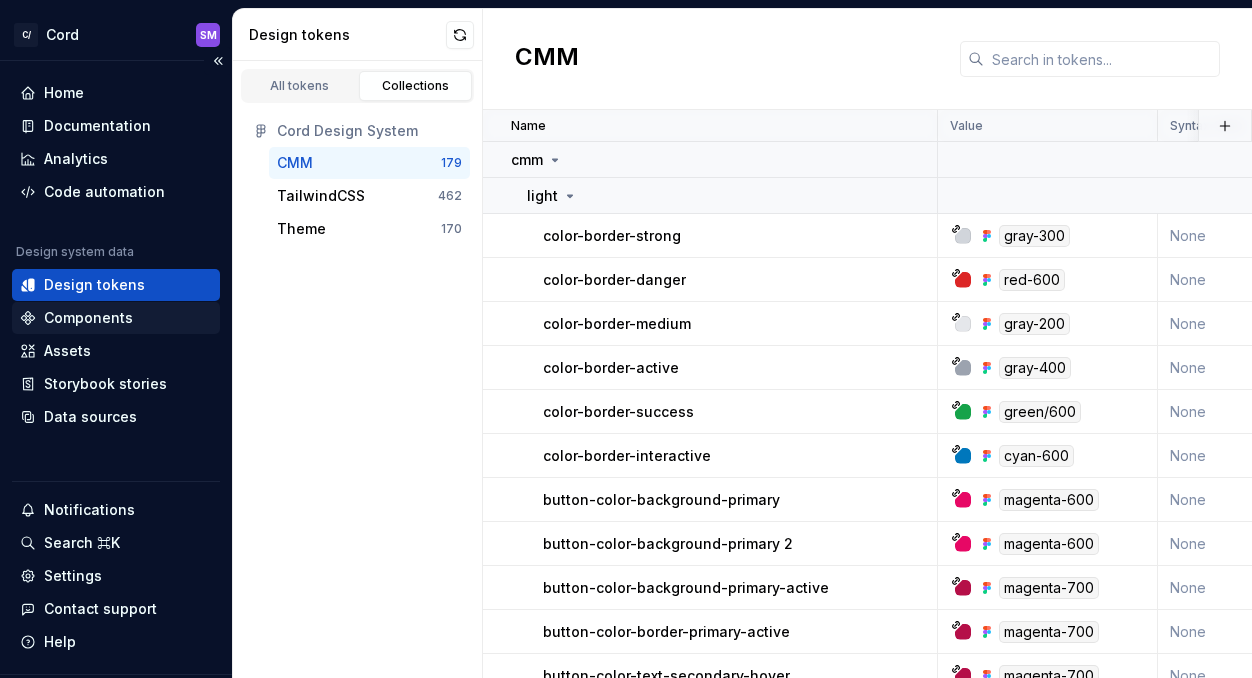 click on "Components" at bounding box center [88, 318] 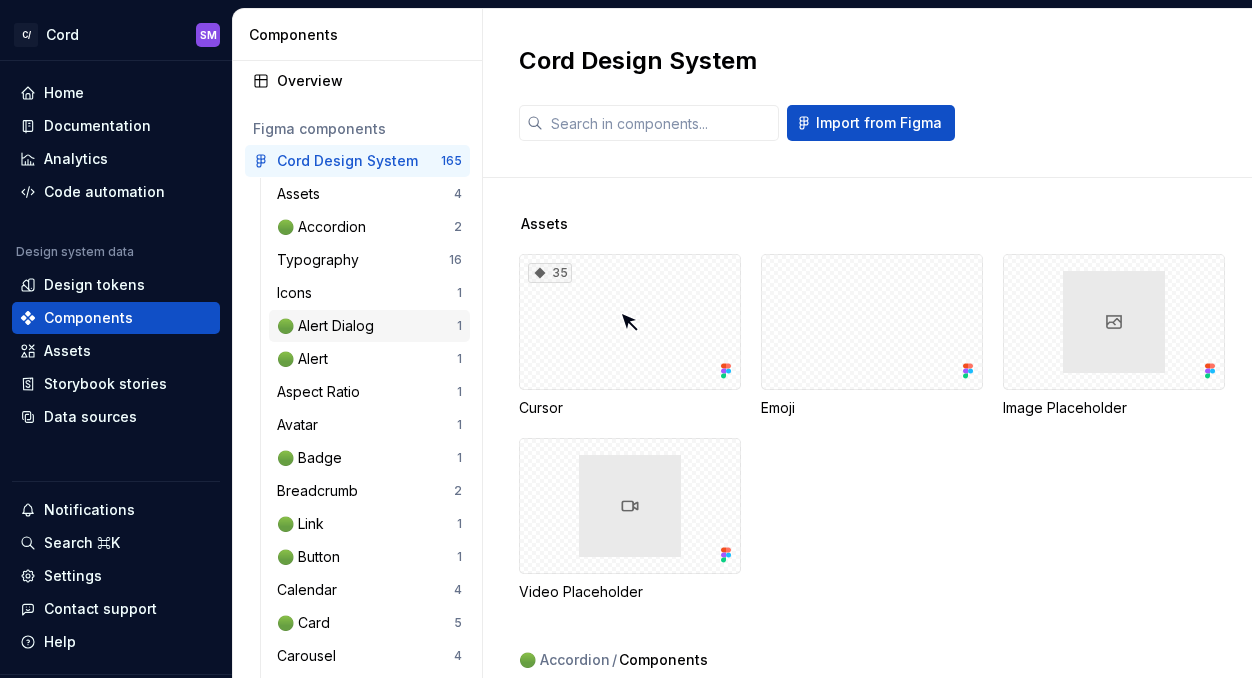 scroll, scrollTop: 0, scrollLeft: 0, axis: both 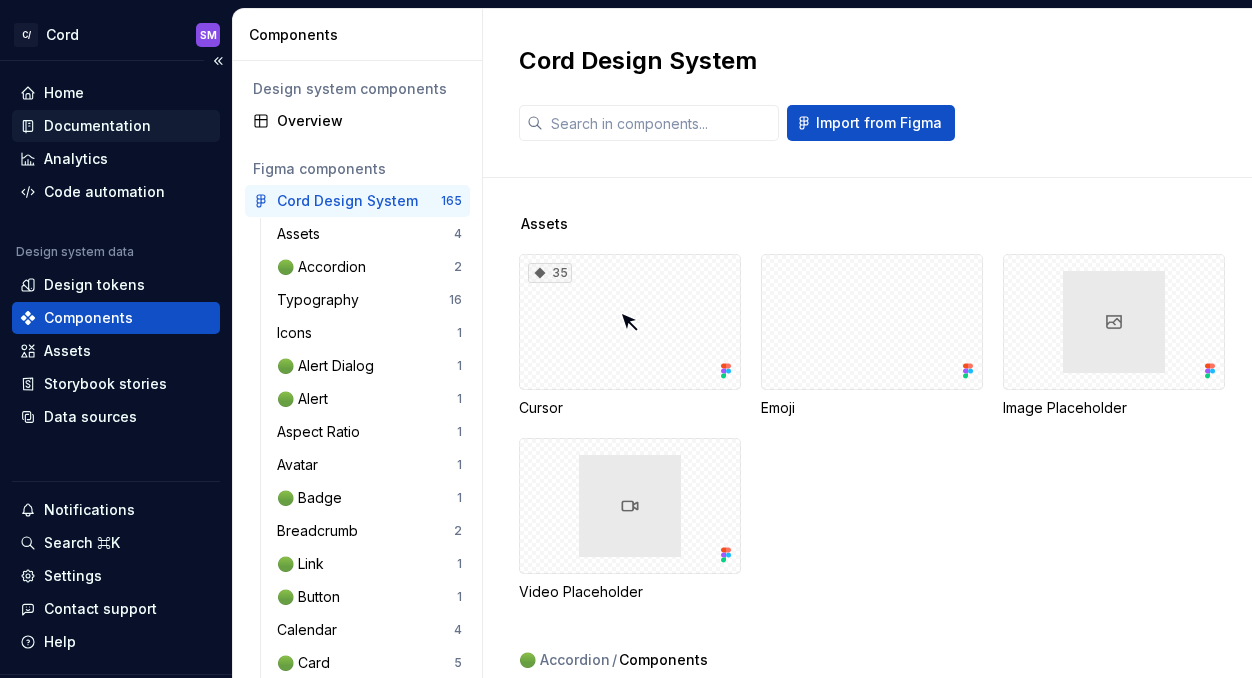 click on "Documentation" at bounding box center [97, 126] 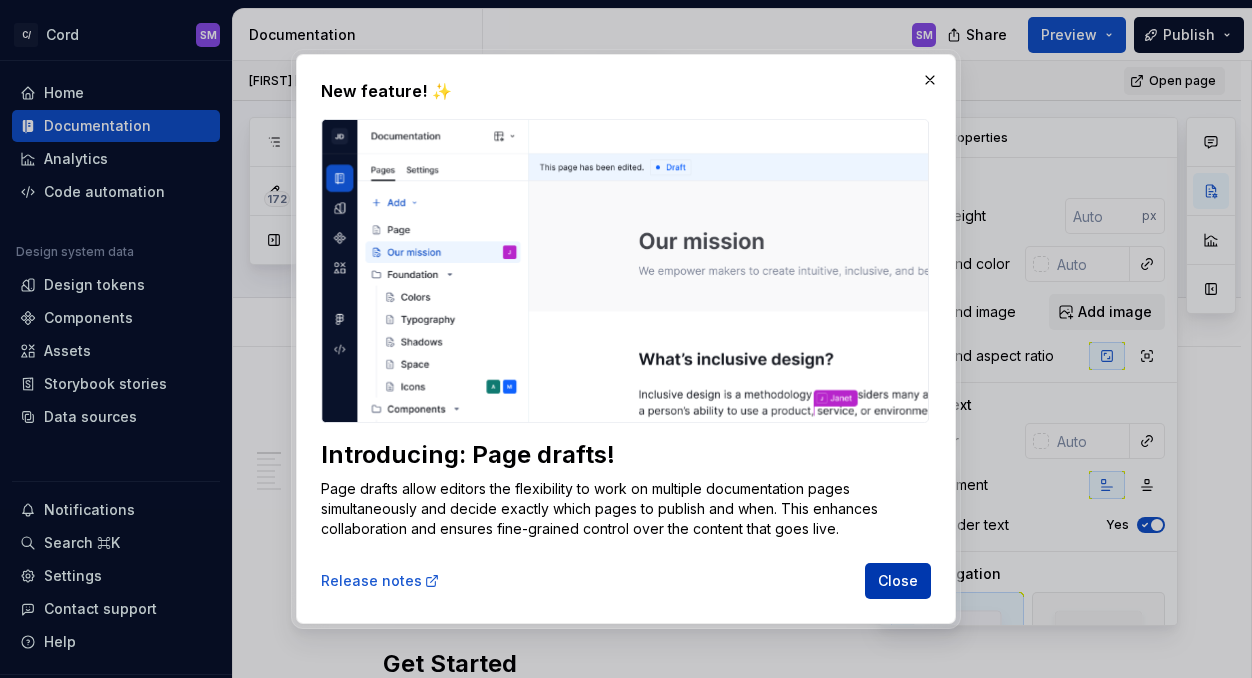 click on "Close" at bounding box center [898, 581] 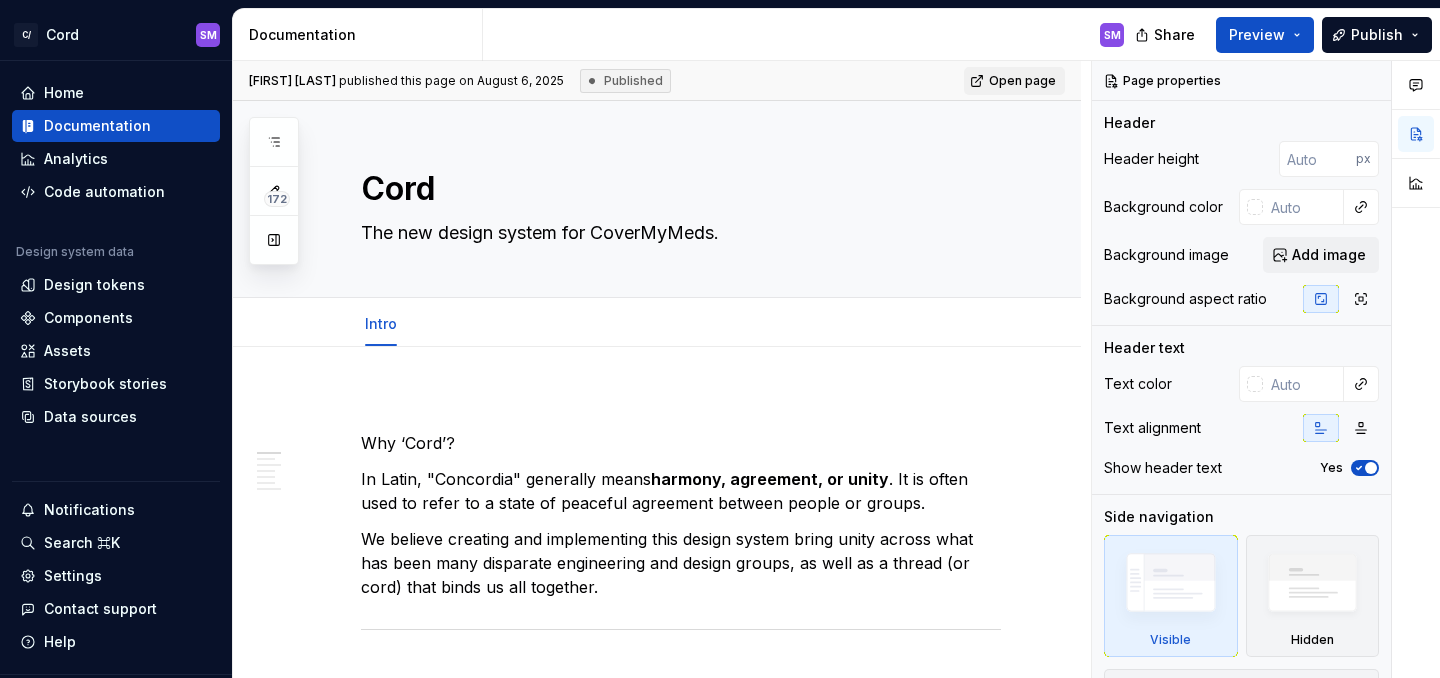 scroll, scrollTop: 33, scrollLeft: 0, axis: vertical 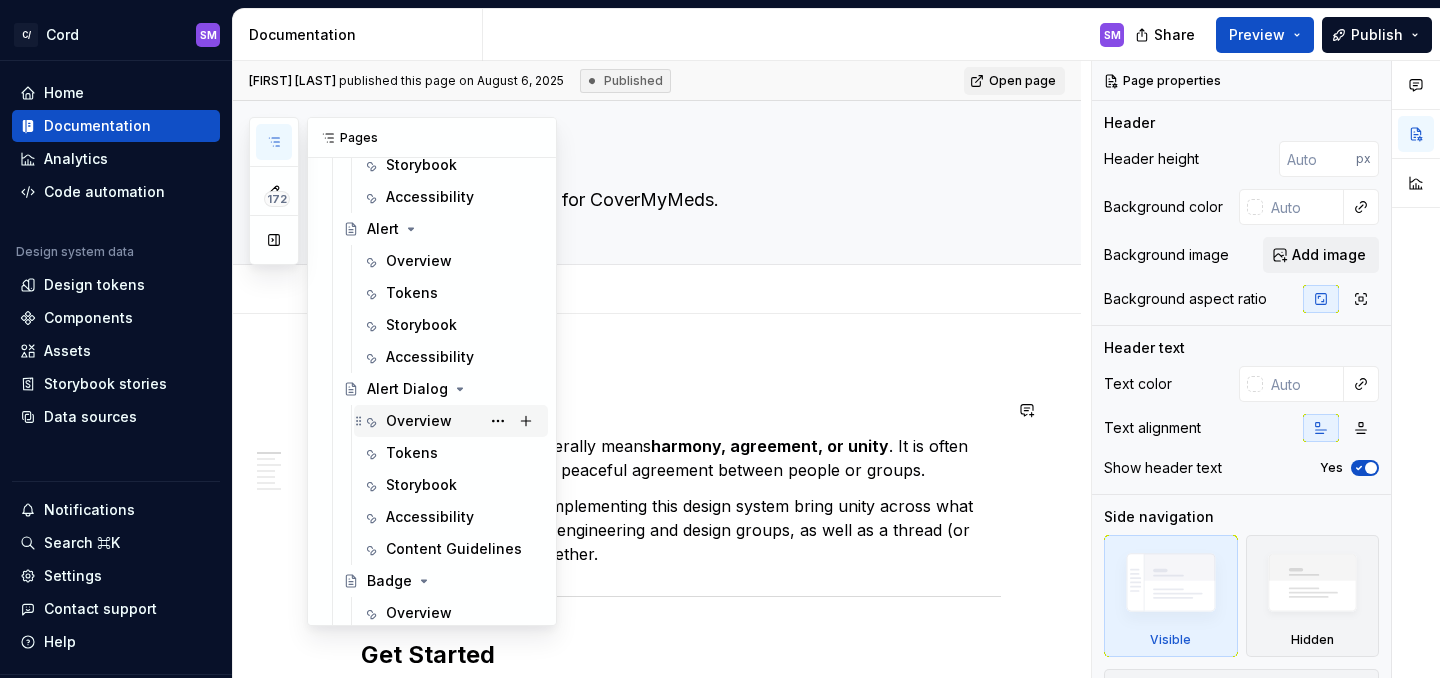 click on "Overview" at bounding box center [419, 421] 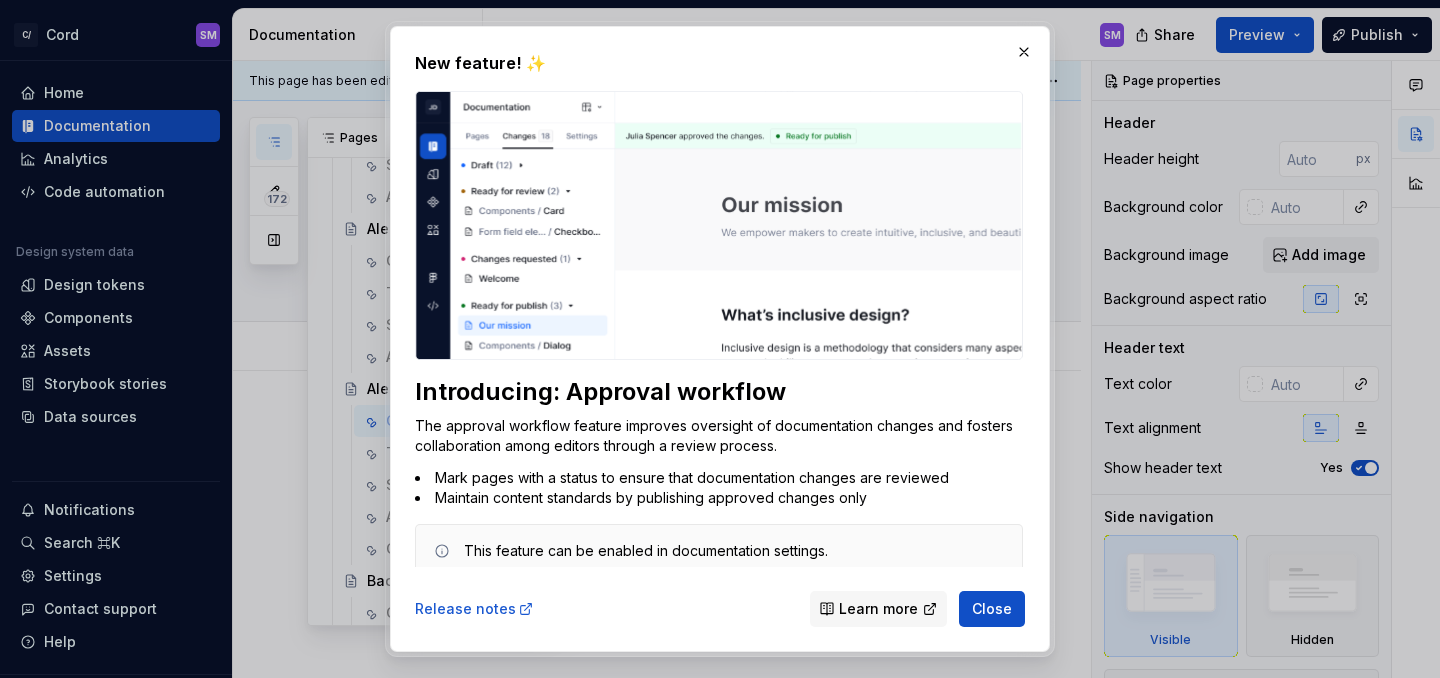 scroll, scrollTop: 10, scrollLeft: 0, axis: vertical 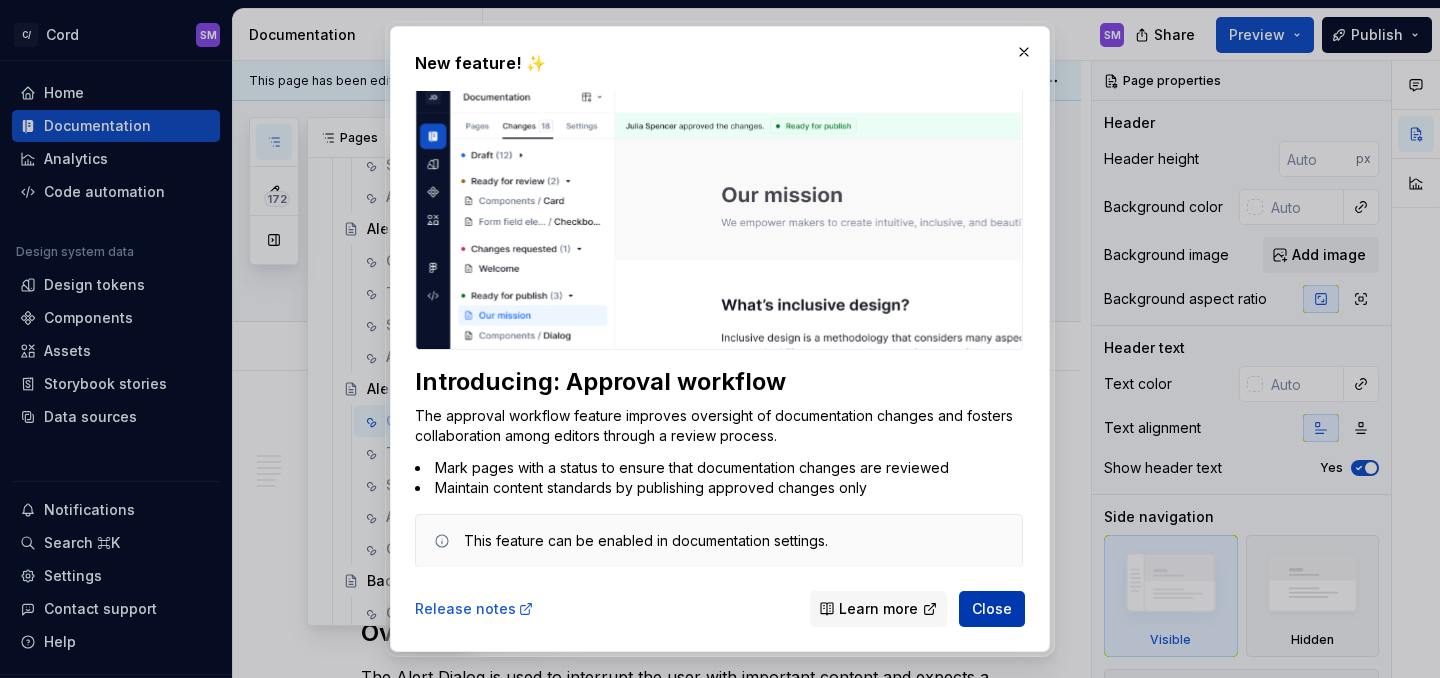 click on "Close" at bounding box center [992, 609] 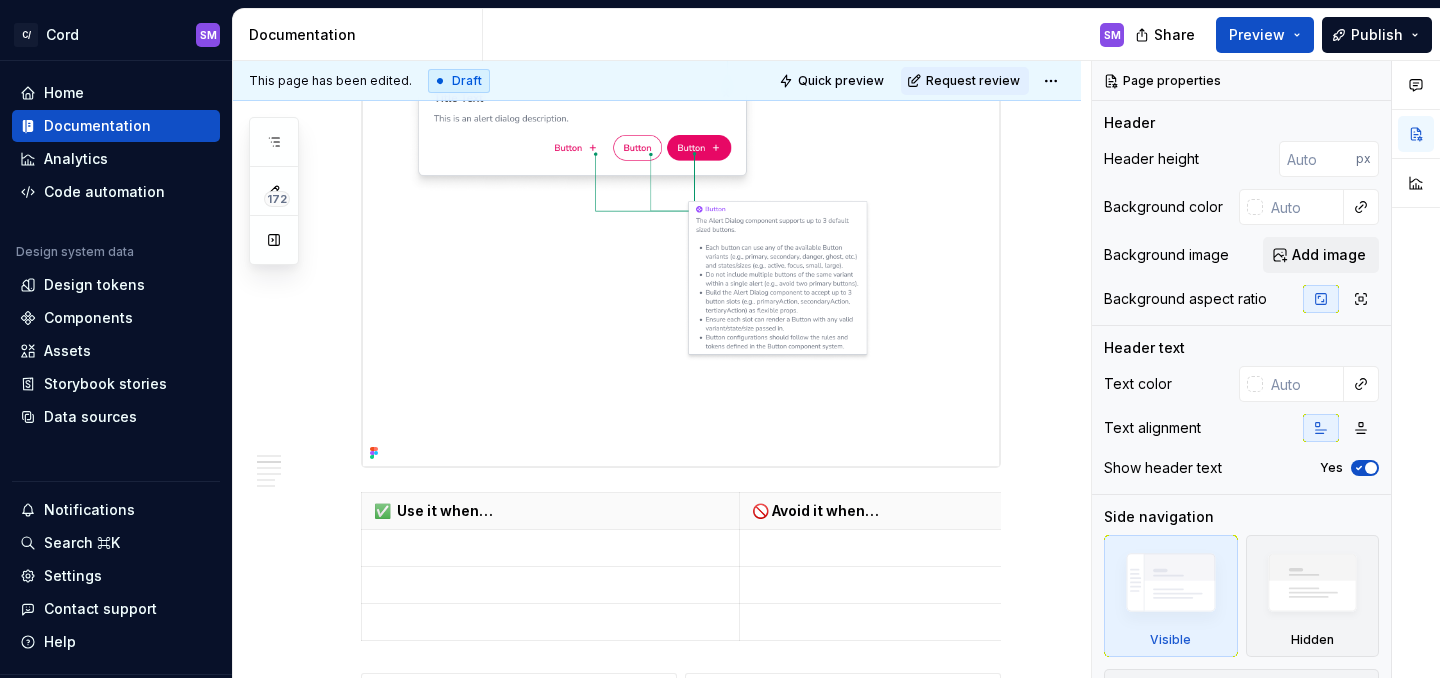 scroll, scrollTop: 0, scrollLeft: 0, axis: both 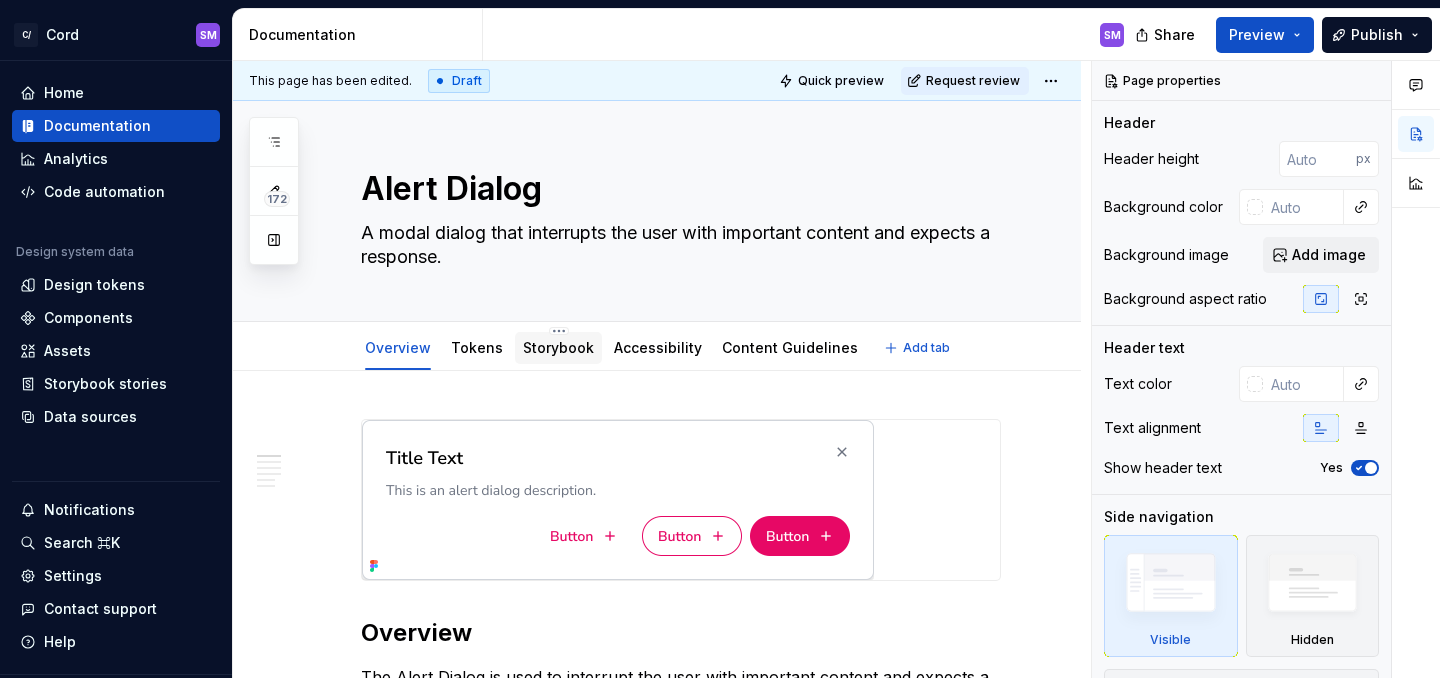 click on "Storybook" at bounding box center [558, 347] 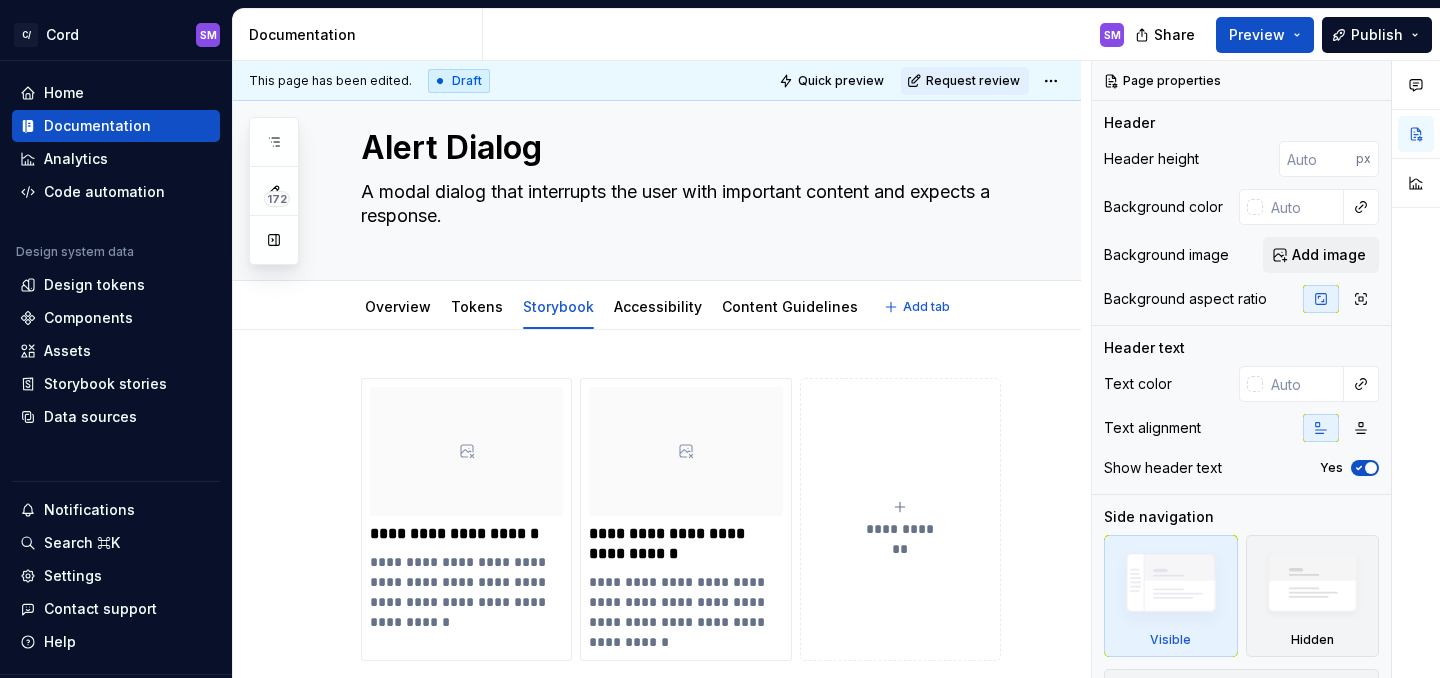 scroll, scrollTop: 0, scrollLeft: 0, axis: both 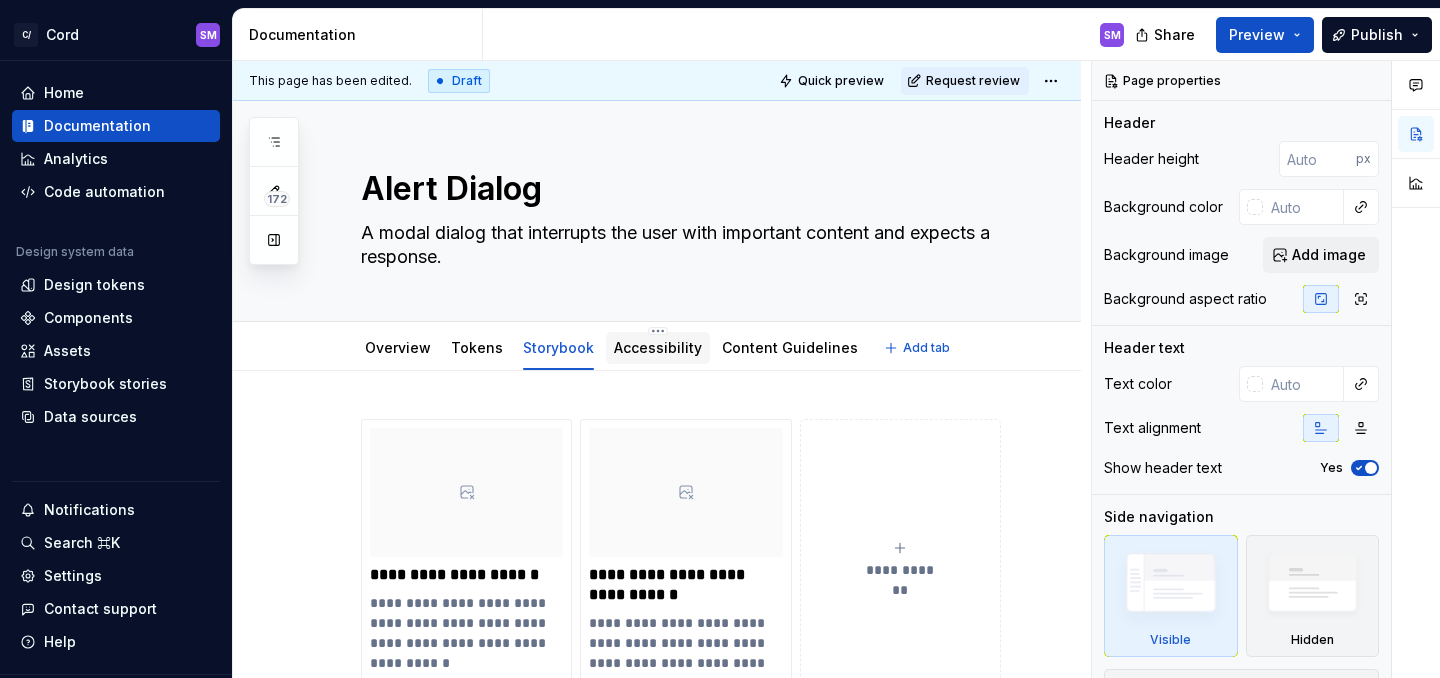 click on "Accessibility" at bounding box center (658, 347) 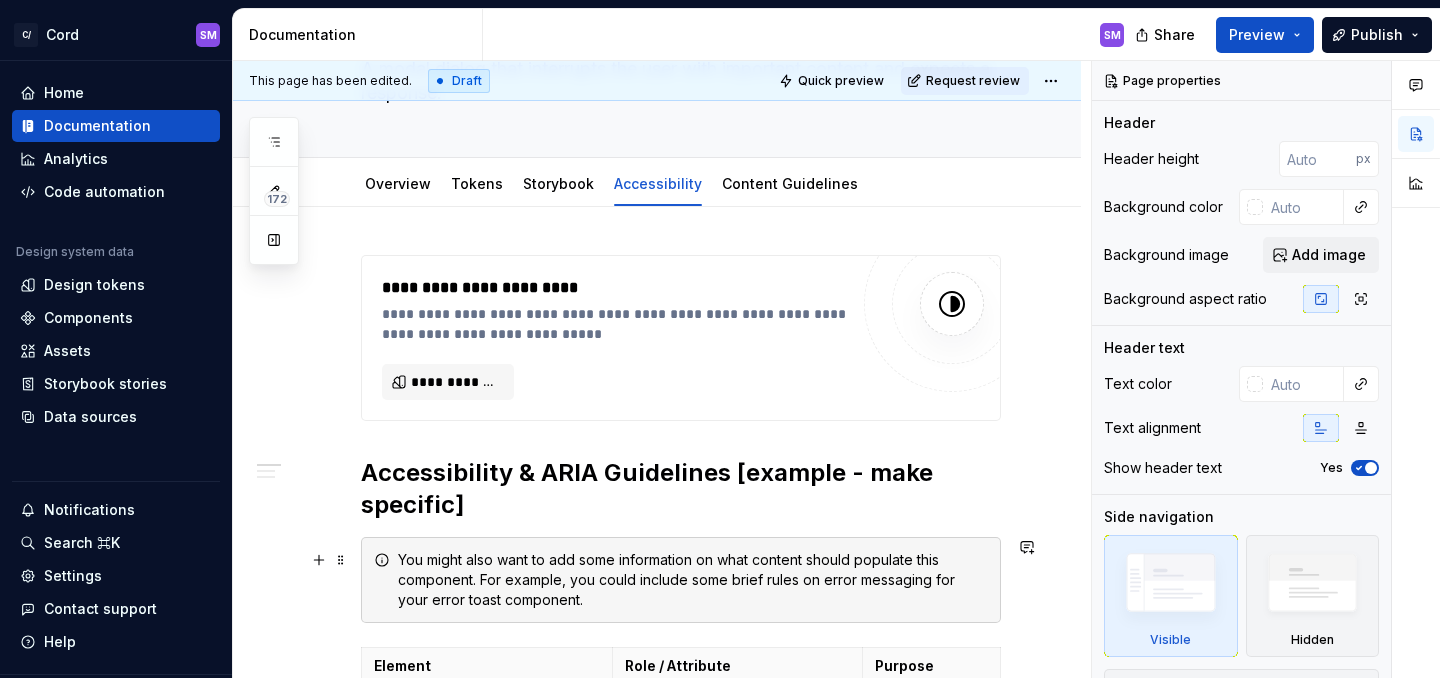 scroll, scrollTop: 151, scrollLeft: 0, axis: vertical 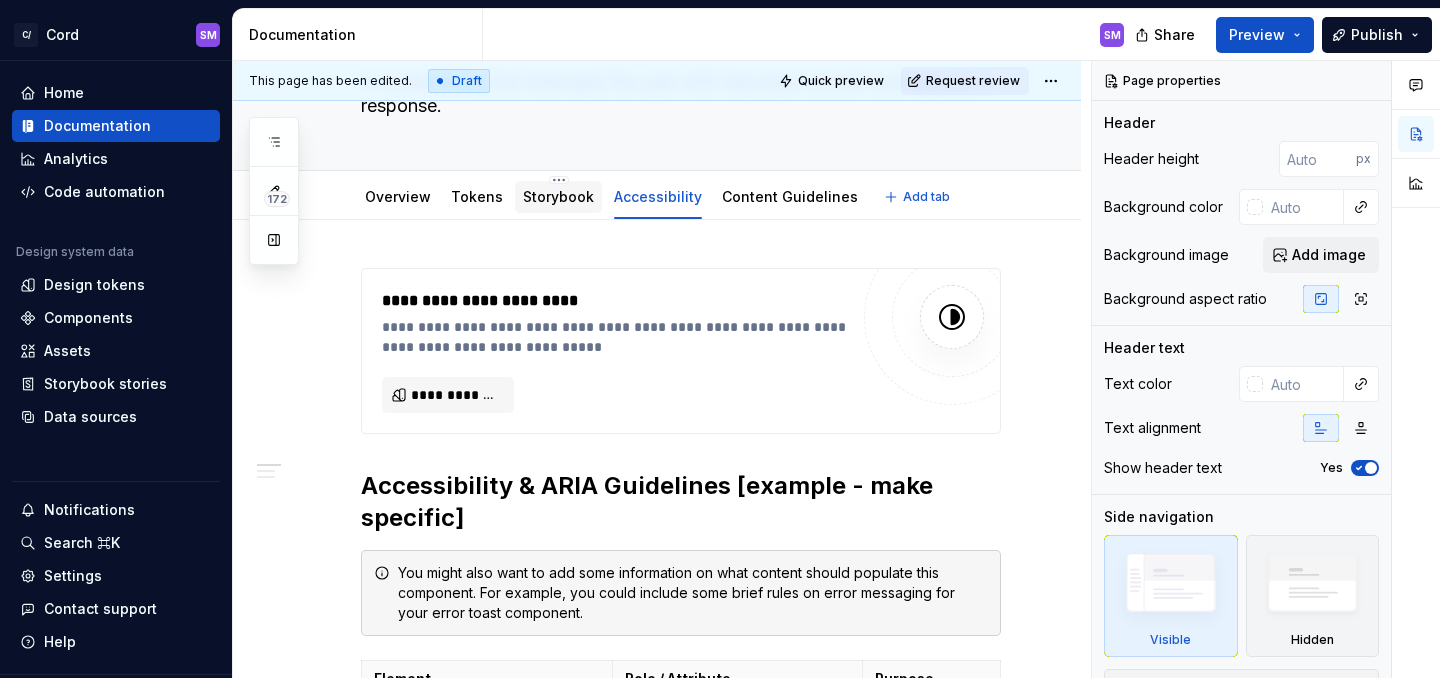 click on "Storybook" at bounding box center (558, 197) 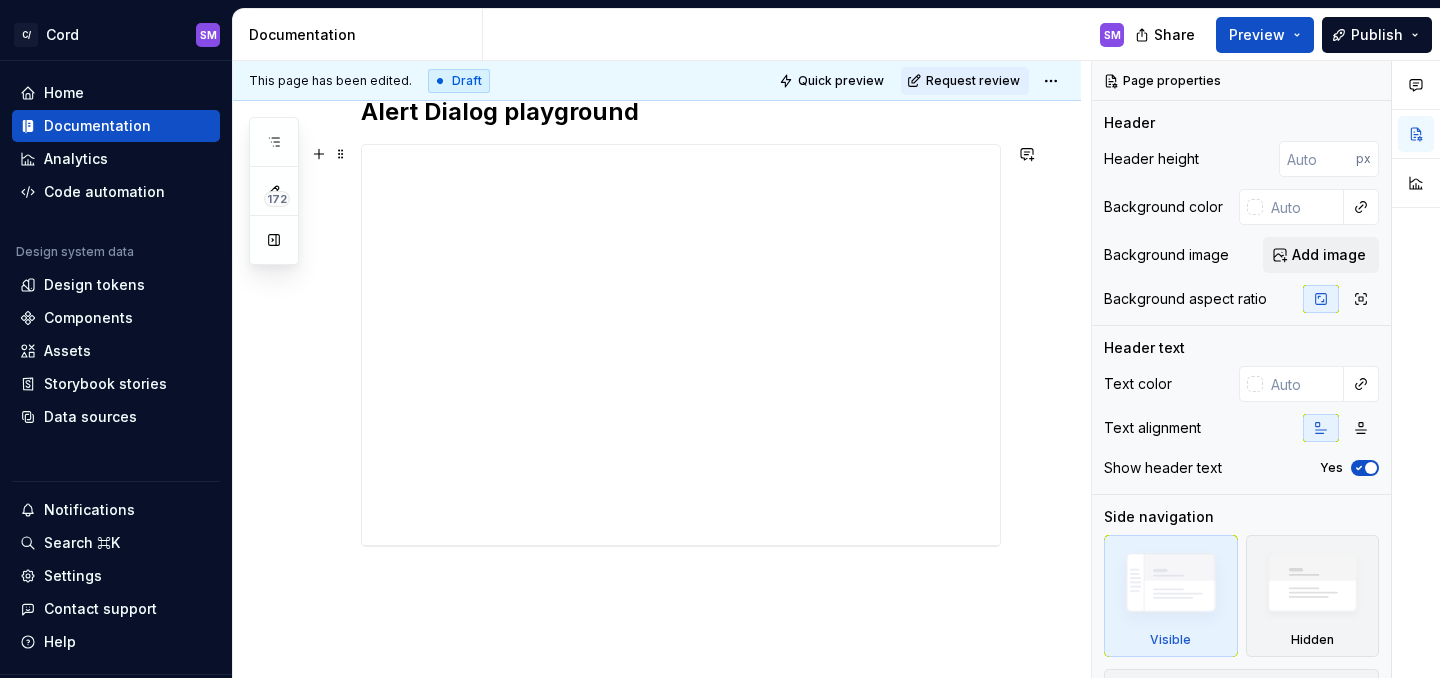 scroll, scrollTop: 641, scrollLeft: 0, axis: vertical 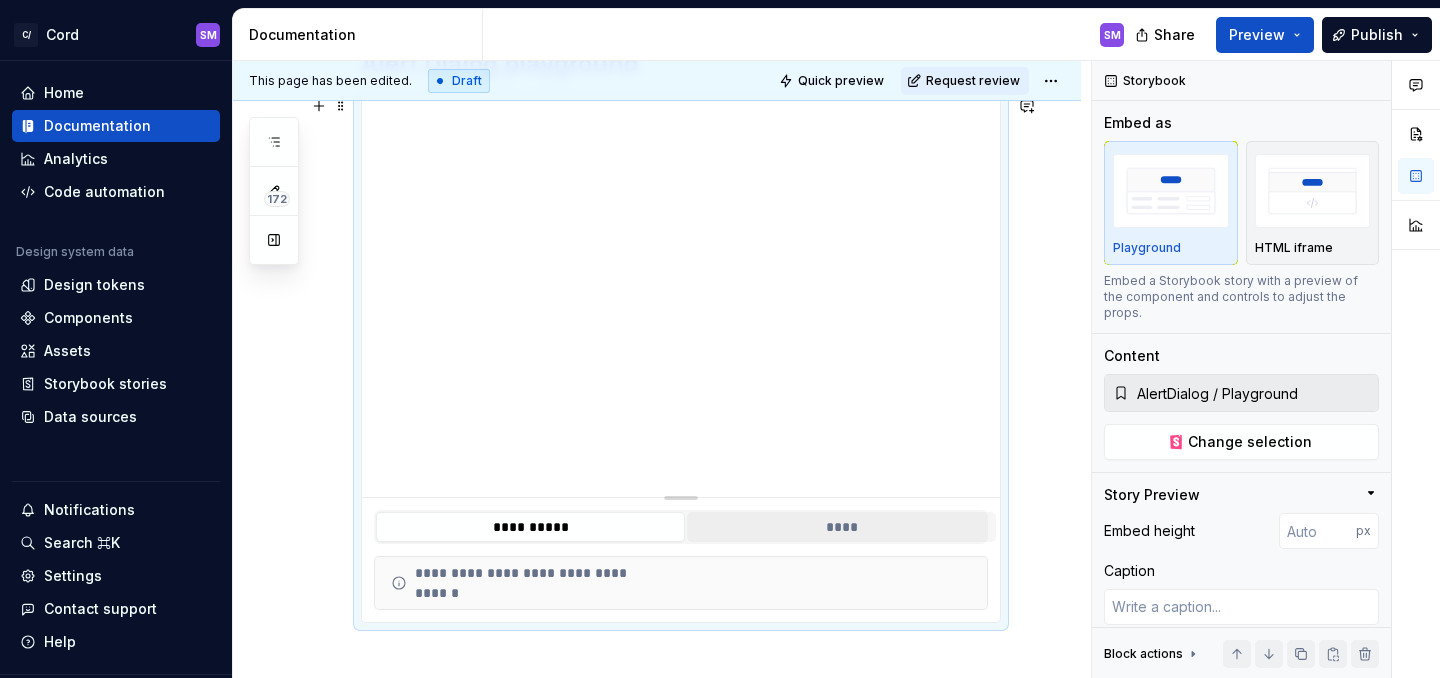 click on "****" at bounding box center [841, 527] 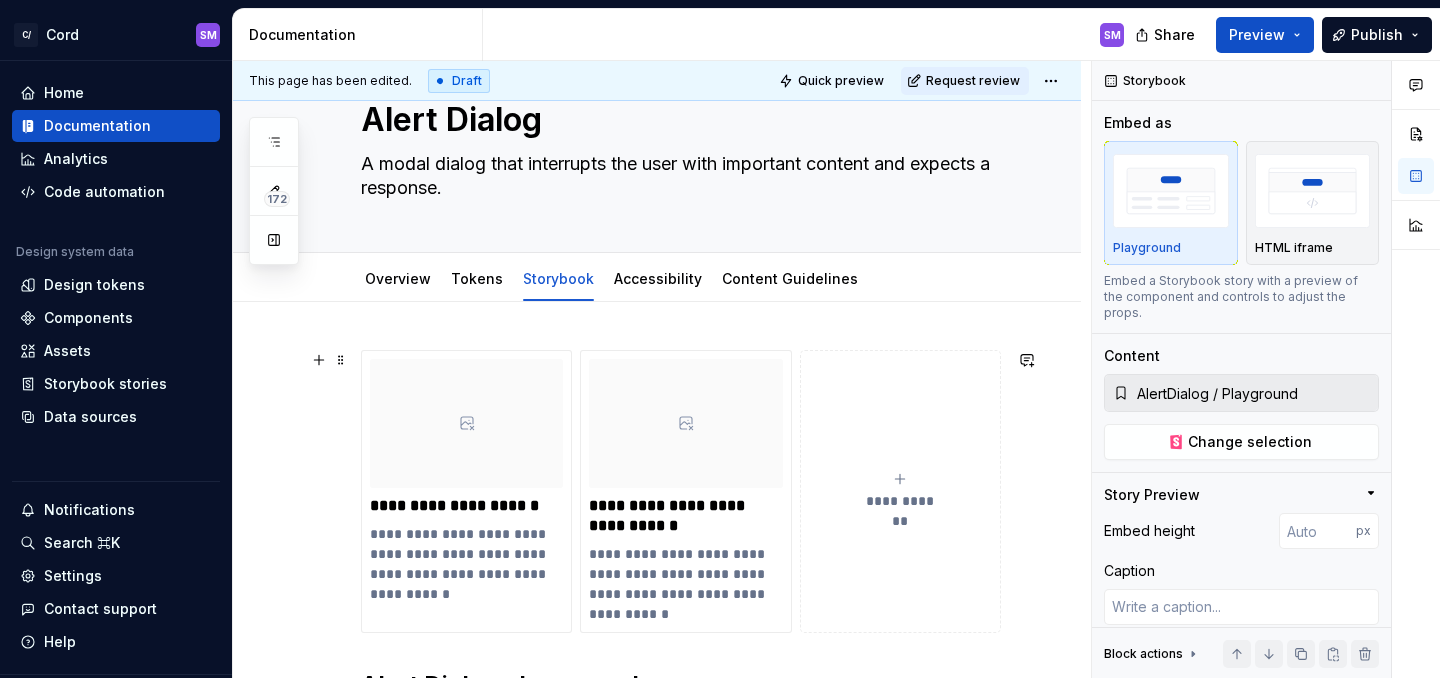 scroll, scrollTop: 0, scrollLeft: 0, axis: both 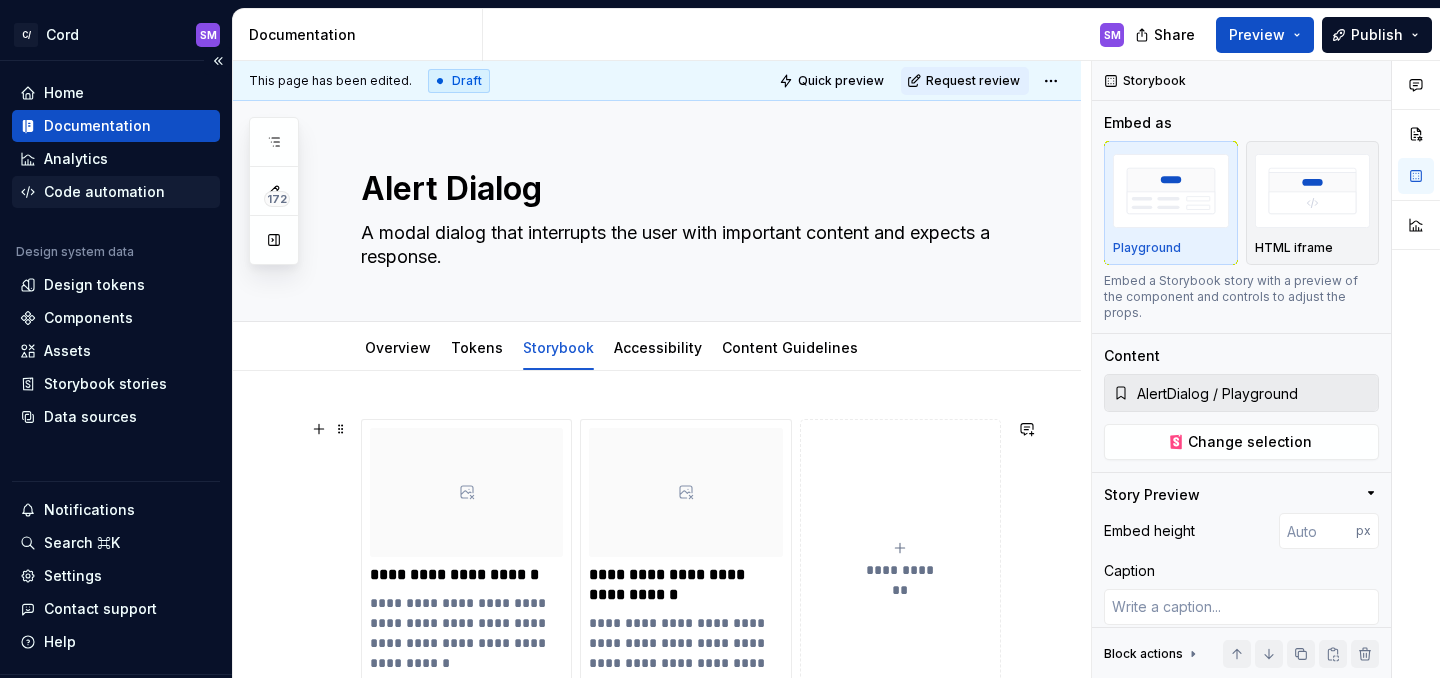 type on "*" 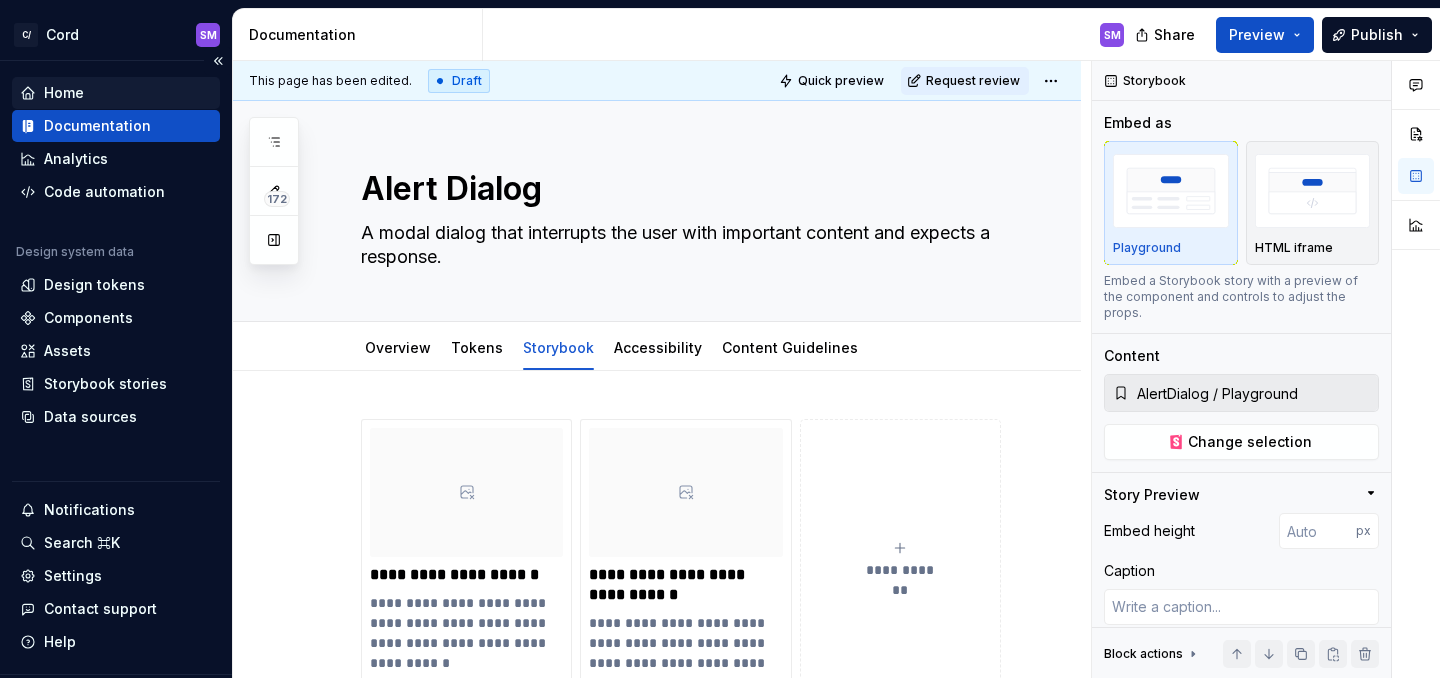 click on "Home" at bounding box center [64, 93] 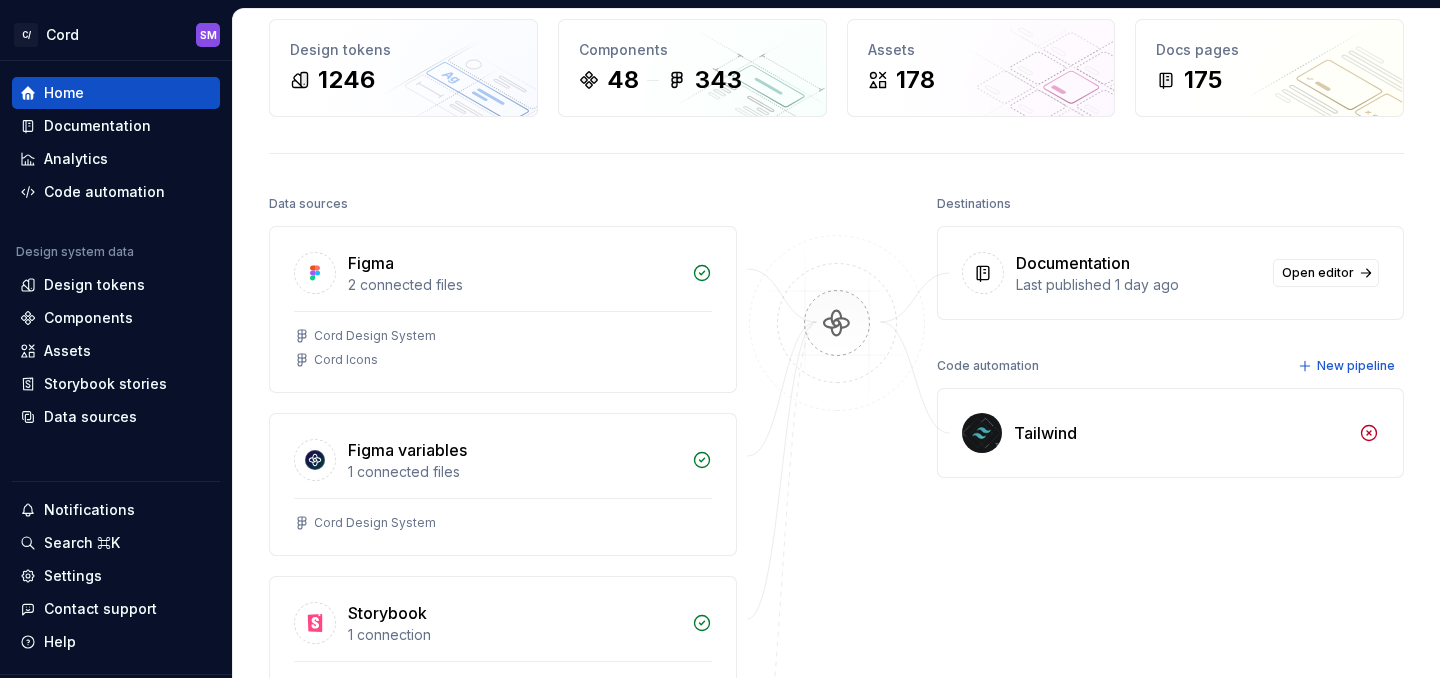 click at bounding box center (837, 561) 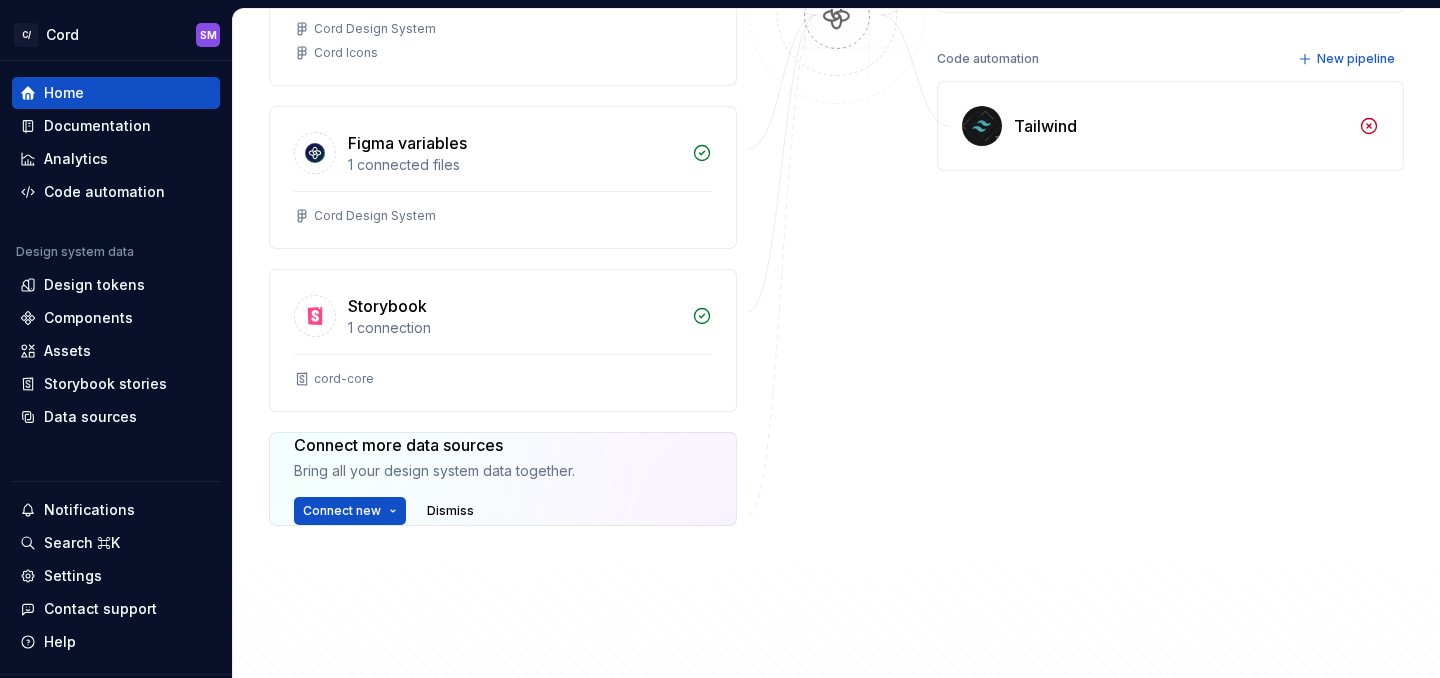 scroll, scrollTop: 0, scrollLeft: 0, axis: both 